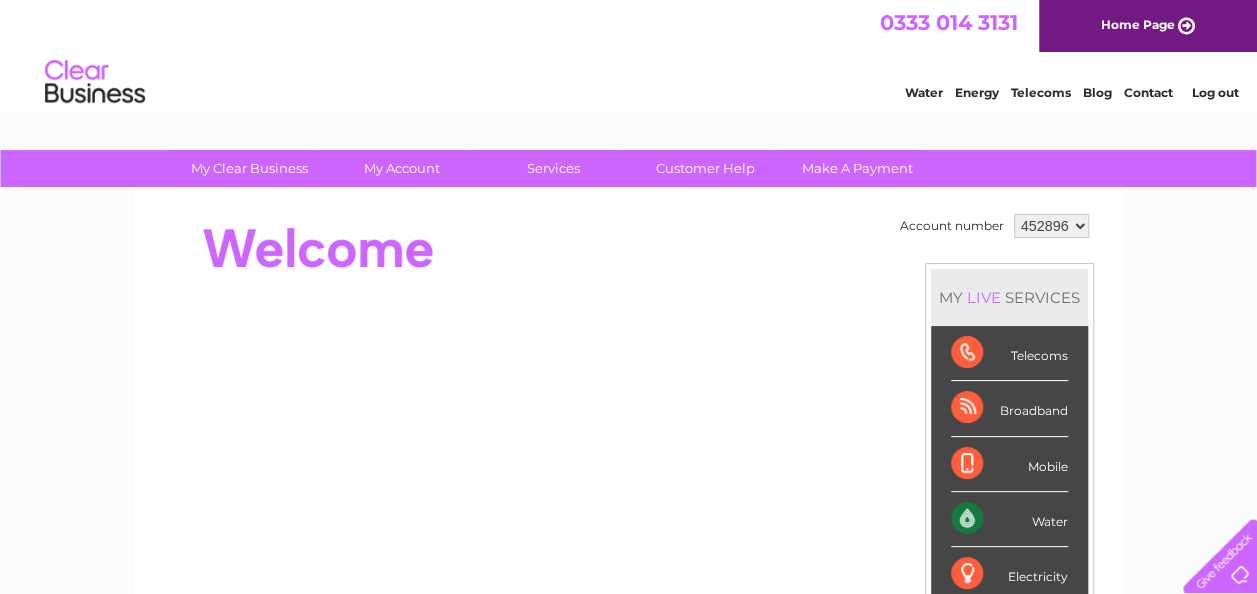 scroll, scrollTop: 0, scrollLeft: 0, axis: both 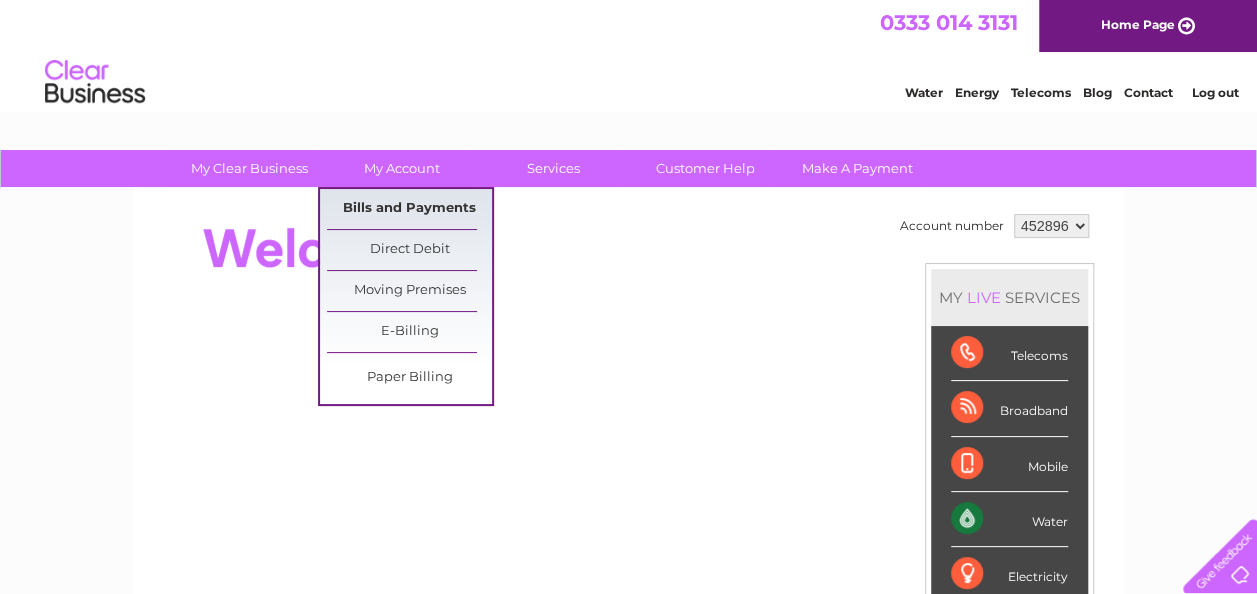click on "Bills and Payments" at bounding box center (409, 209) 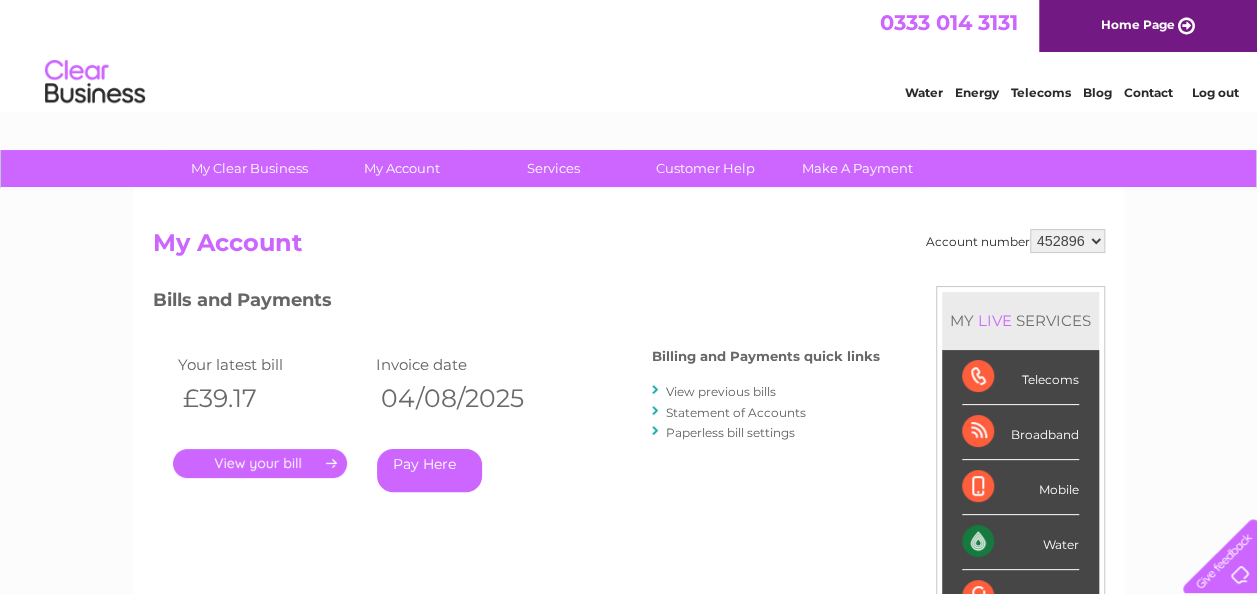 scroll, scrollTop: 0, scrollLeft: 0, axis: both 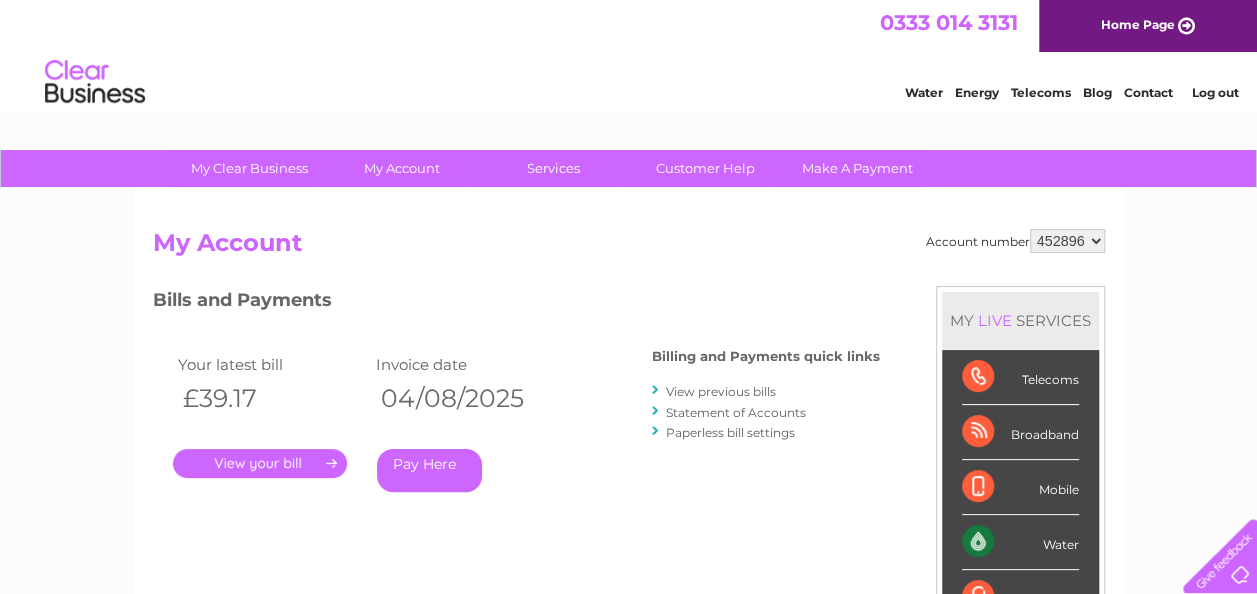 click on "View previous bills" at bounding box center (721, 391) 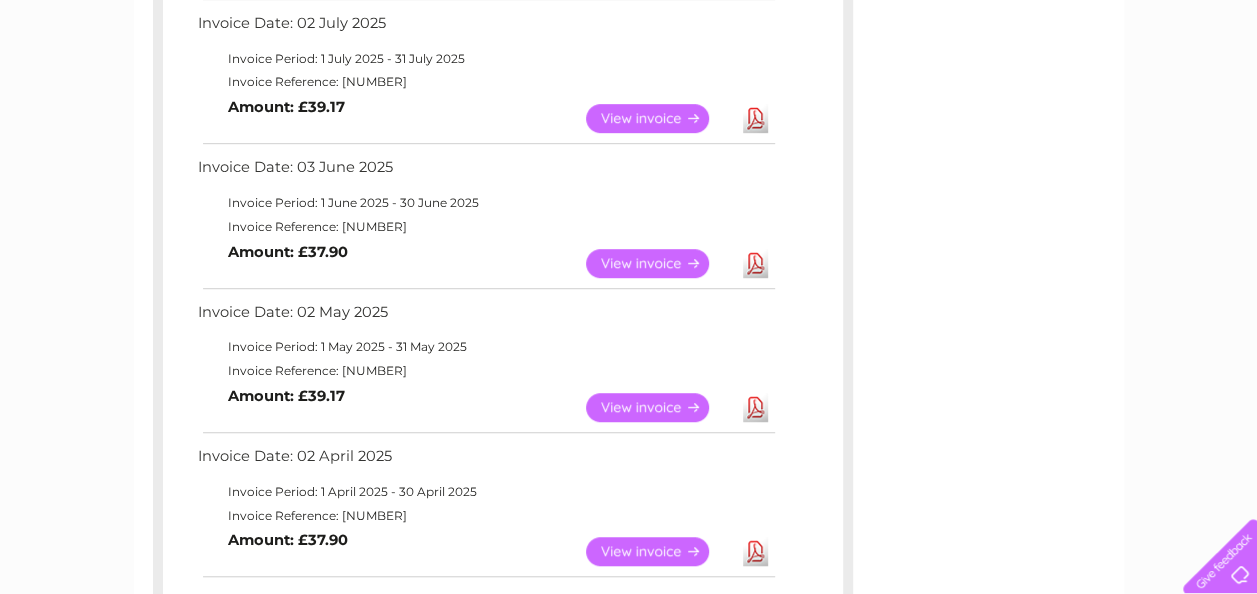 scroll, scrollTop: 519, scrollLeft: 0, axis: vertical 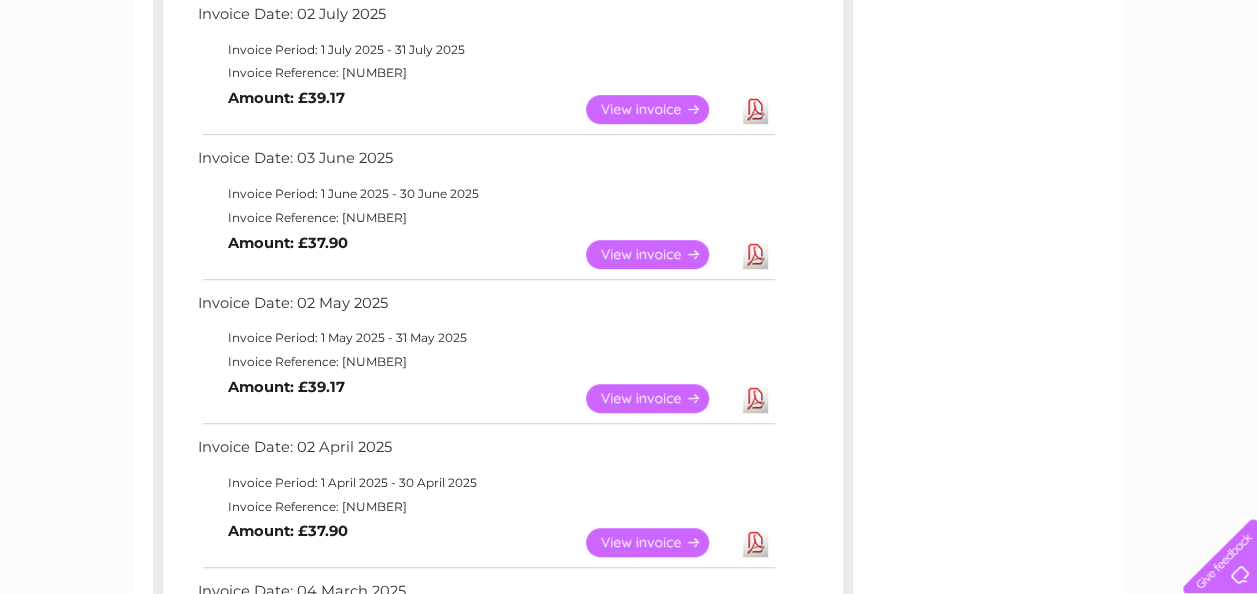 click on "View" at bounding box center (659, 398) 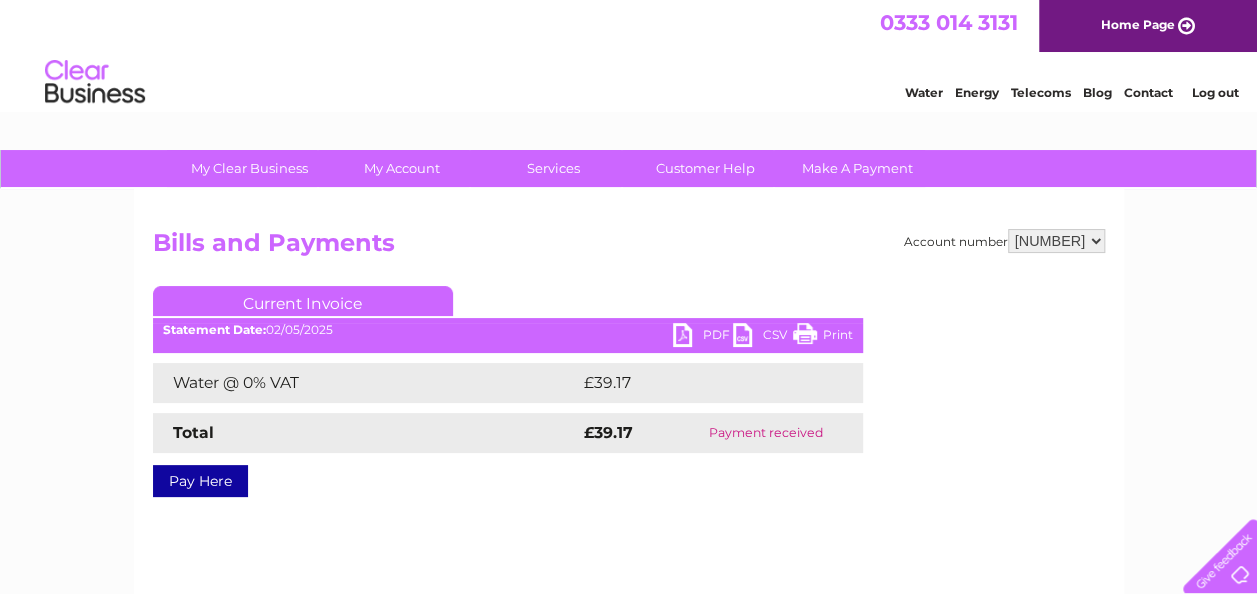 scroll, scrollTop: 0, scrollLeft: 0, axis: both 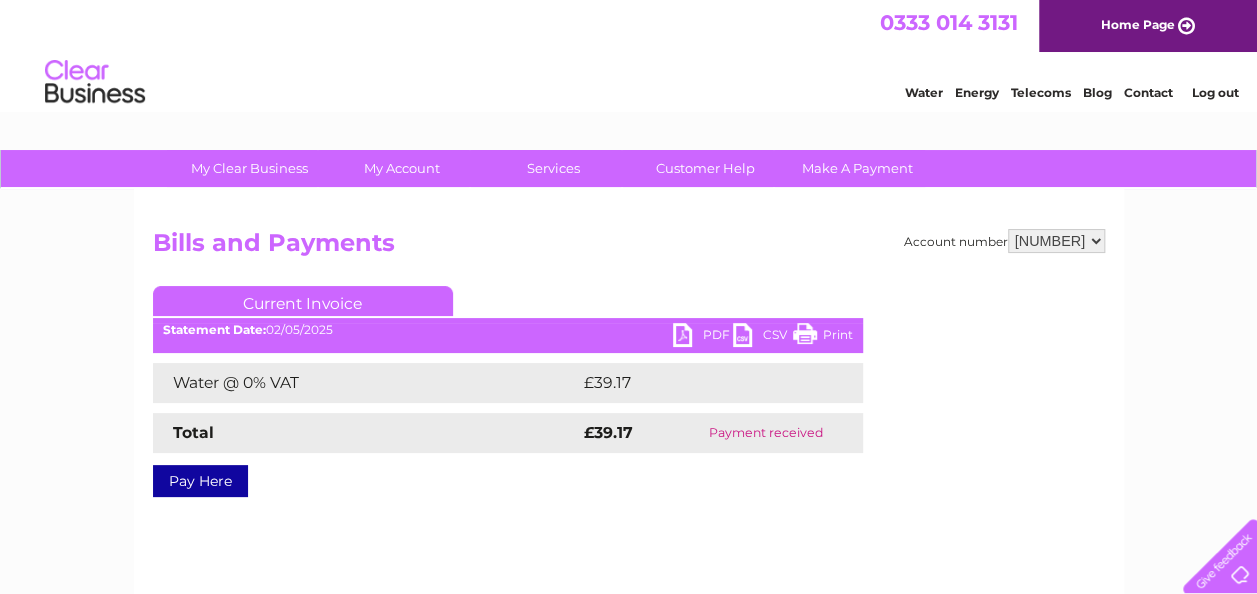 click on "PDF" at bounding box center (703, 337) 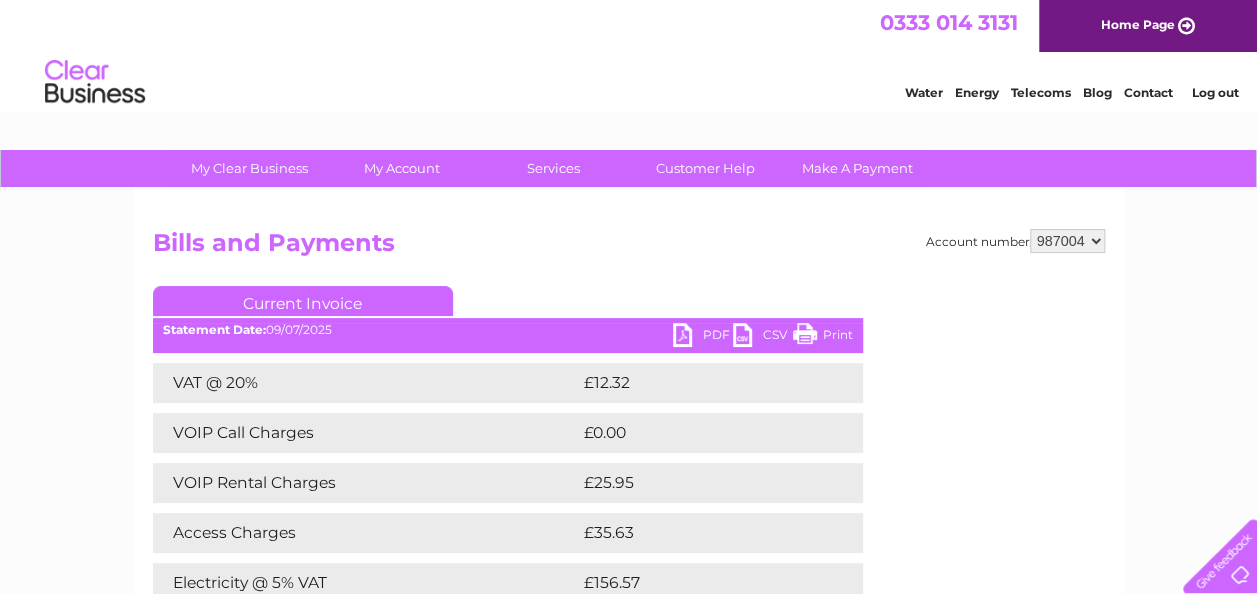 scroll, scrollTop: 0, scrollLeft: 0, axis: both 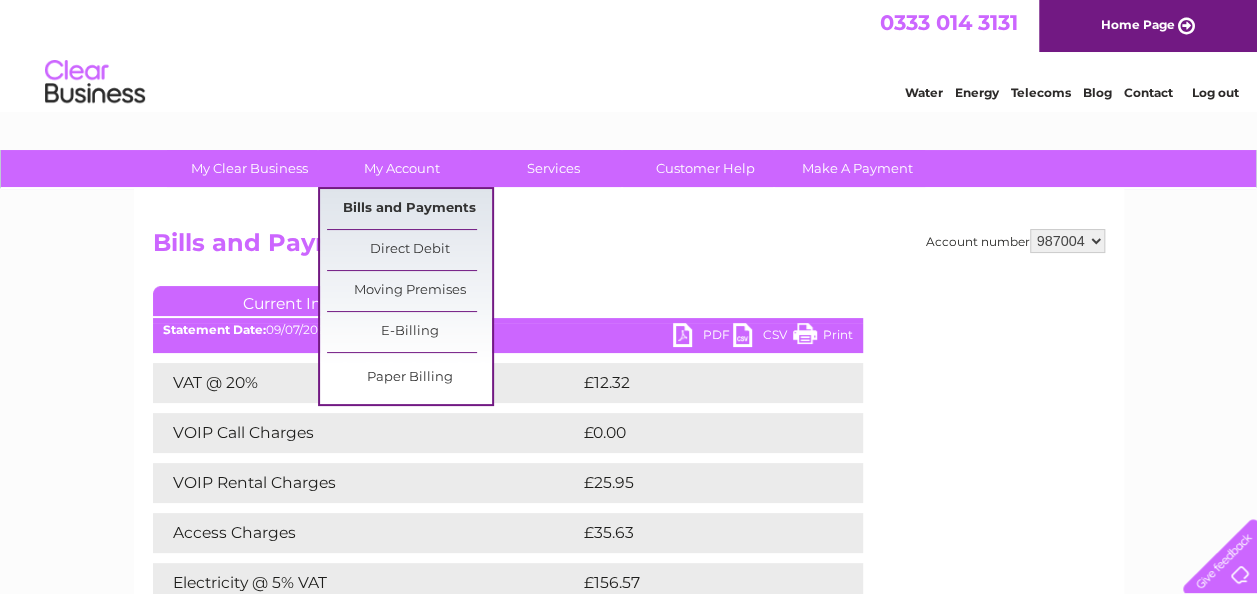 click on "Bills and Payments" at bounding box center [409, 209] 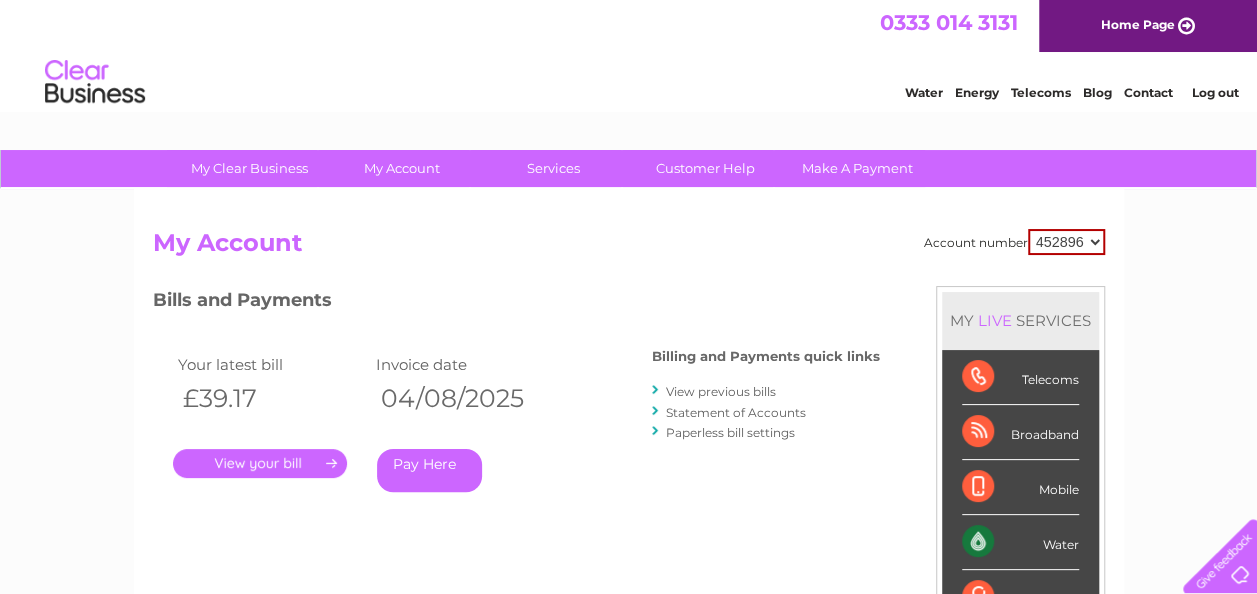 scroll, scrollTop: 0, scrollLeft: 0, axis: both 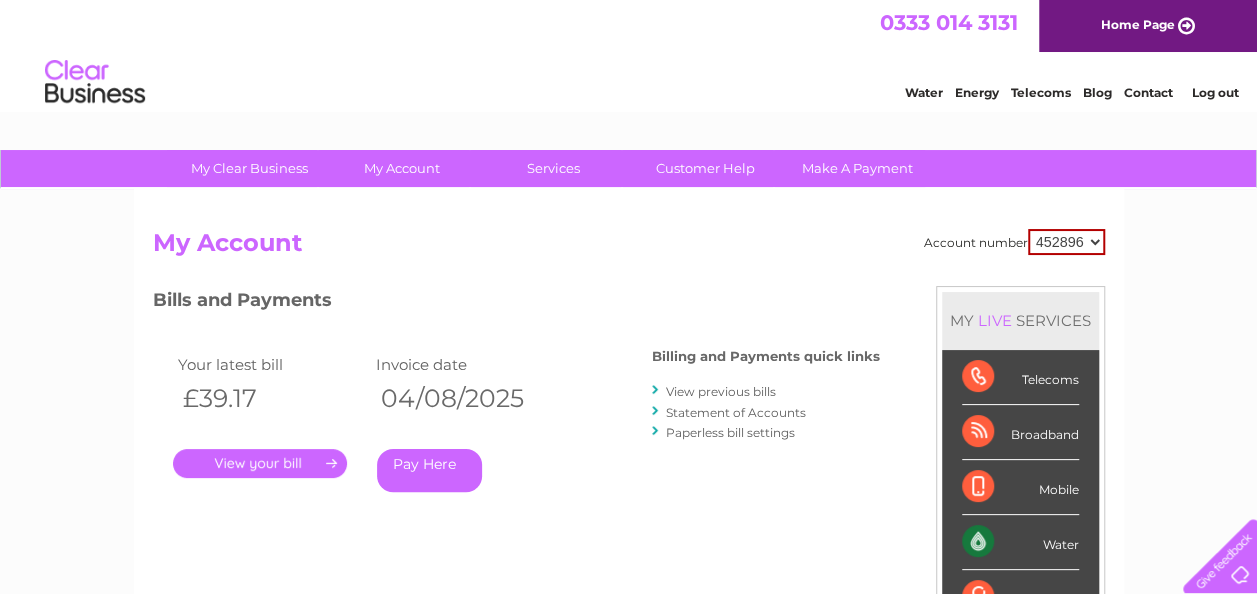click on "View previous bills" at bounding box center [721, 391] 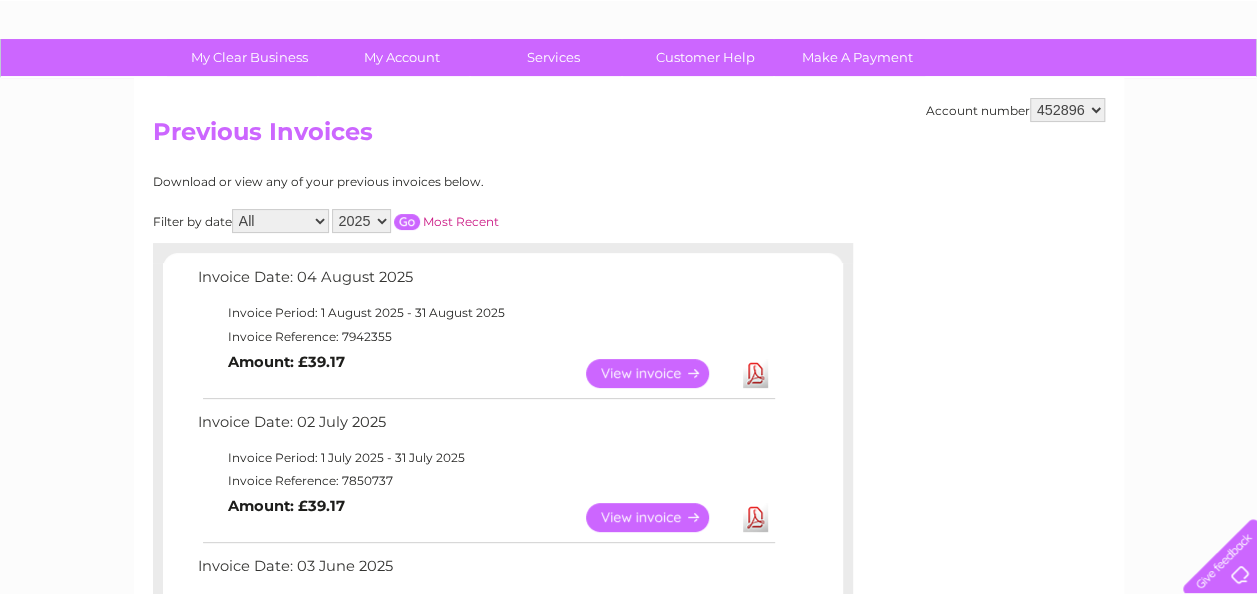 scroll, scrollTop: 118, scrollLeft: 0, axis: vertical 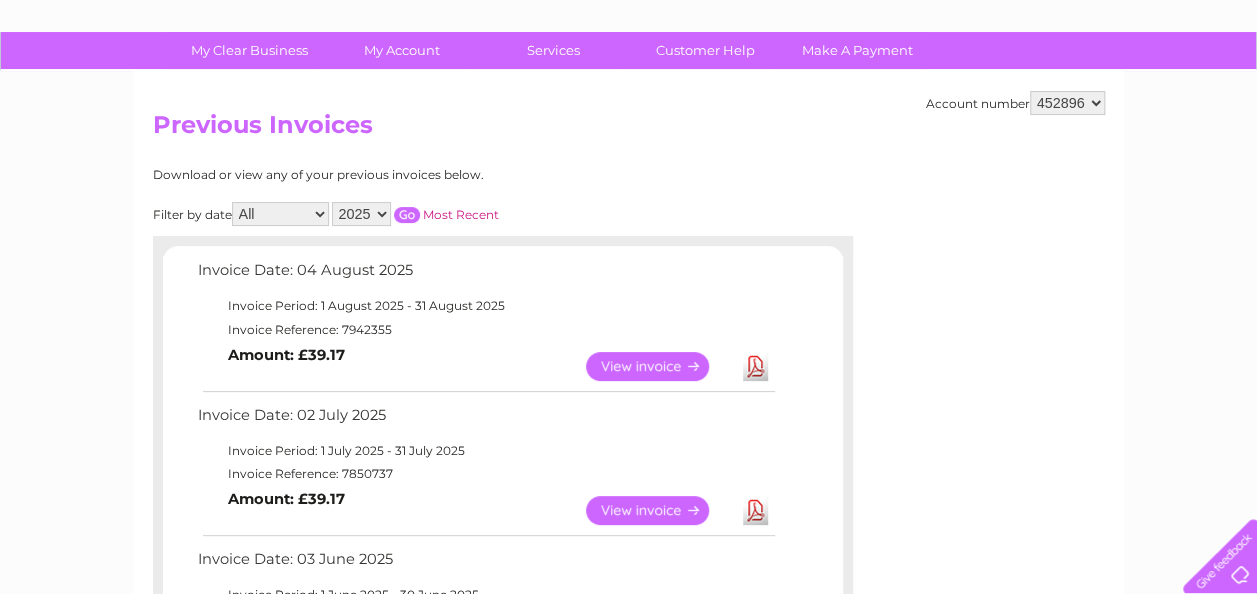 click on "452896
987004" at bounding box center [1067, 103] 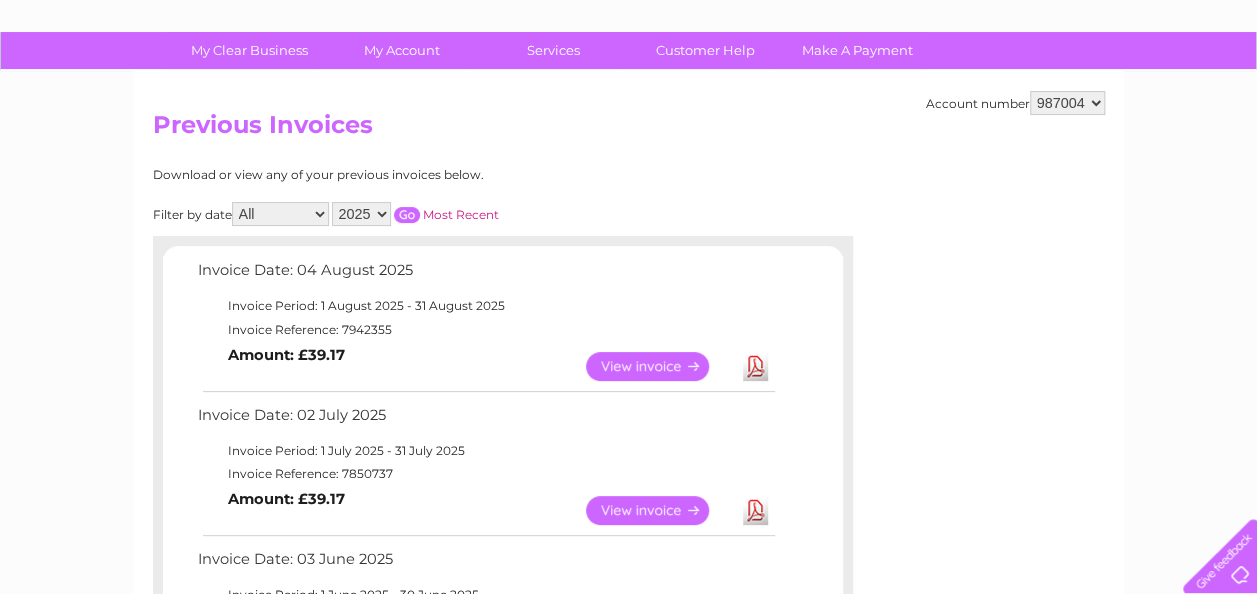 click on "452896
987004" at bounding box center [1067, 103] 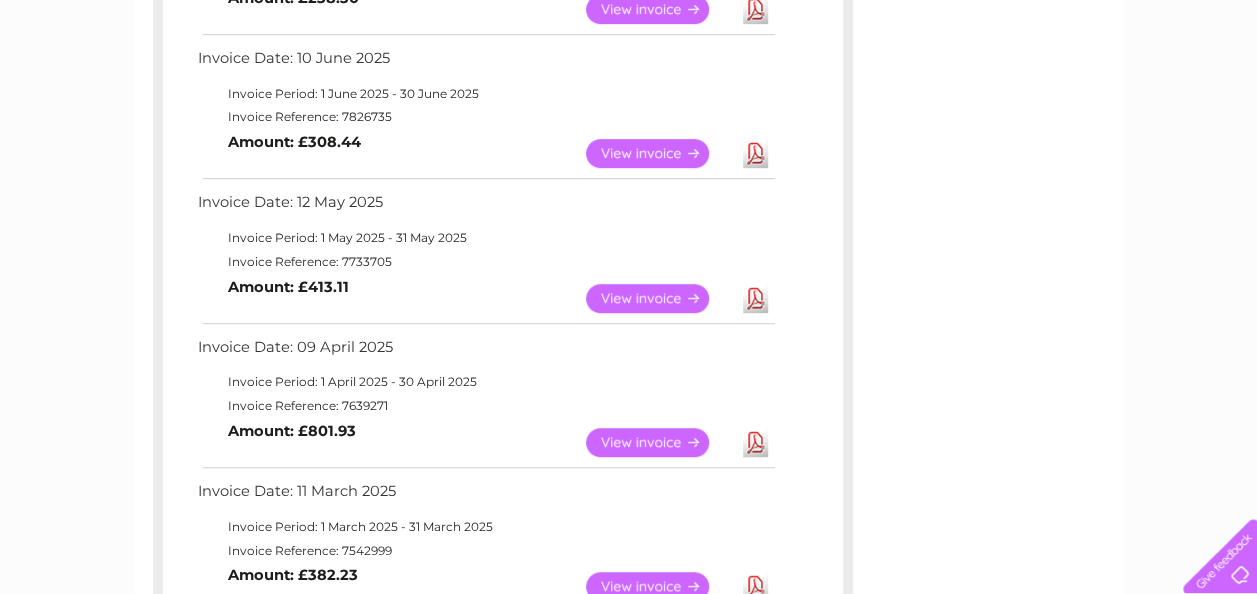 scroll, scrollTop: 469, scrollLeft: 0, axis: vertical 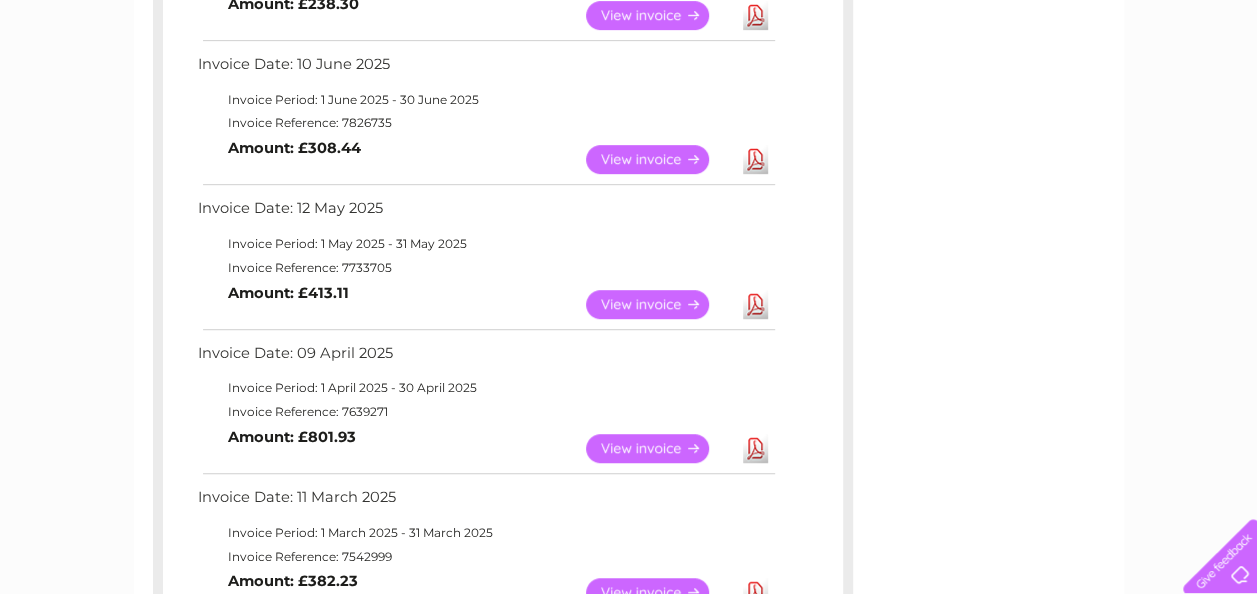 click on "View" at bounding box center [659, 304] 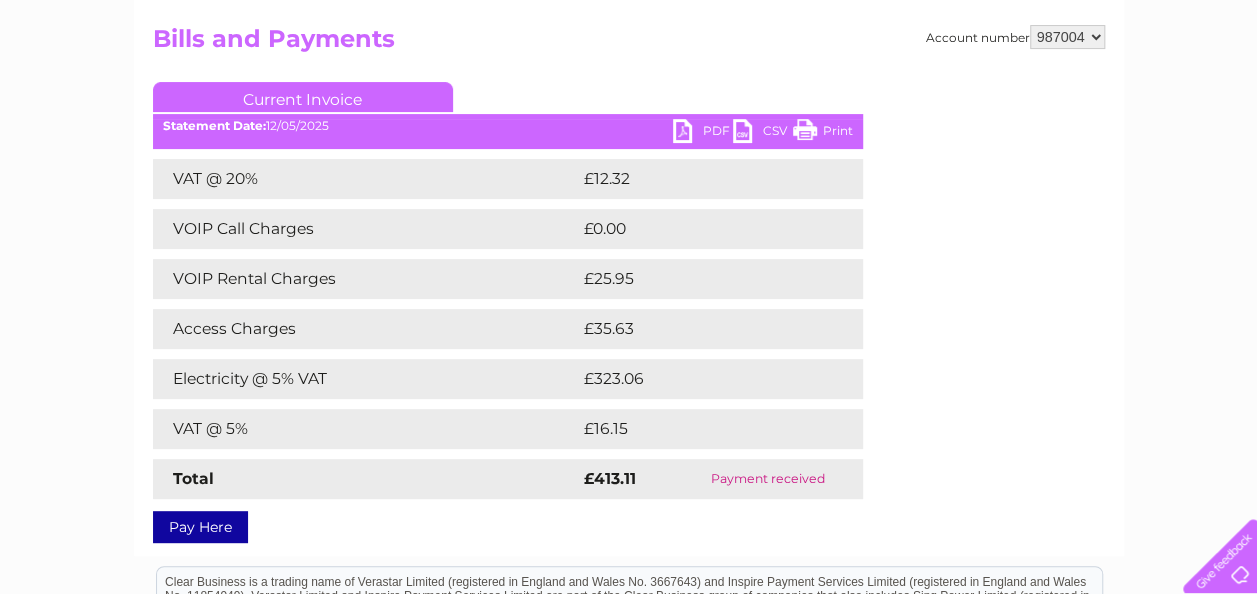 scroll, scrollTop: 207, scrollLeft: 0, axis: vertical 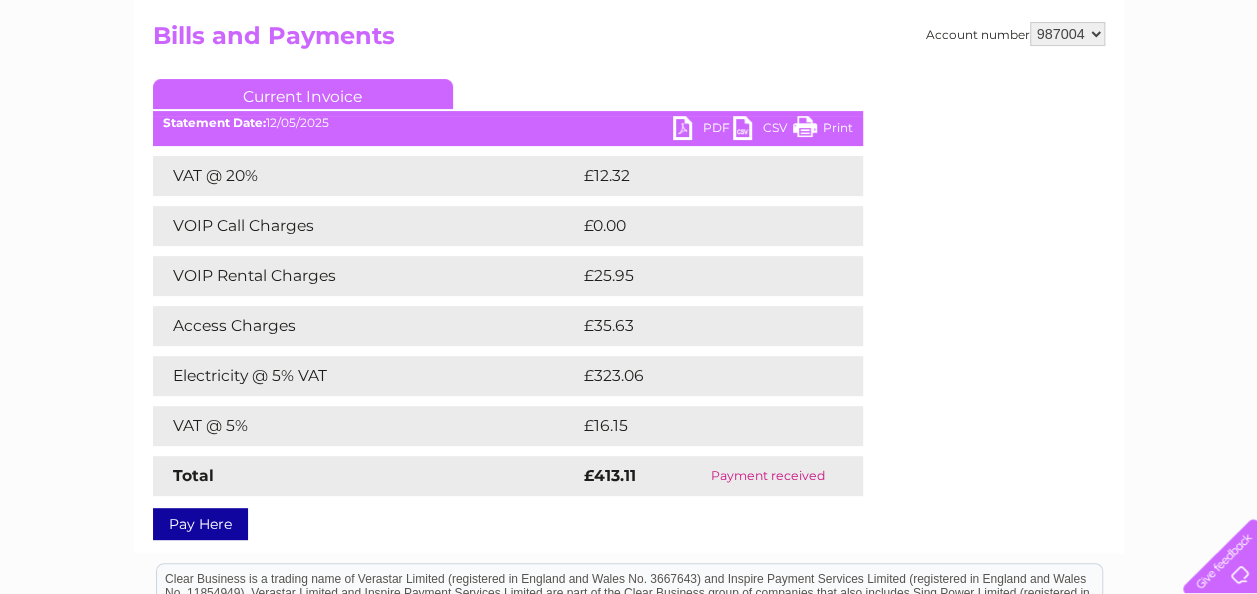click on "PDF" at bounding box center (703, 130) 